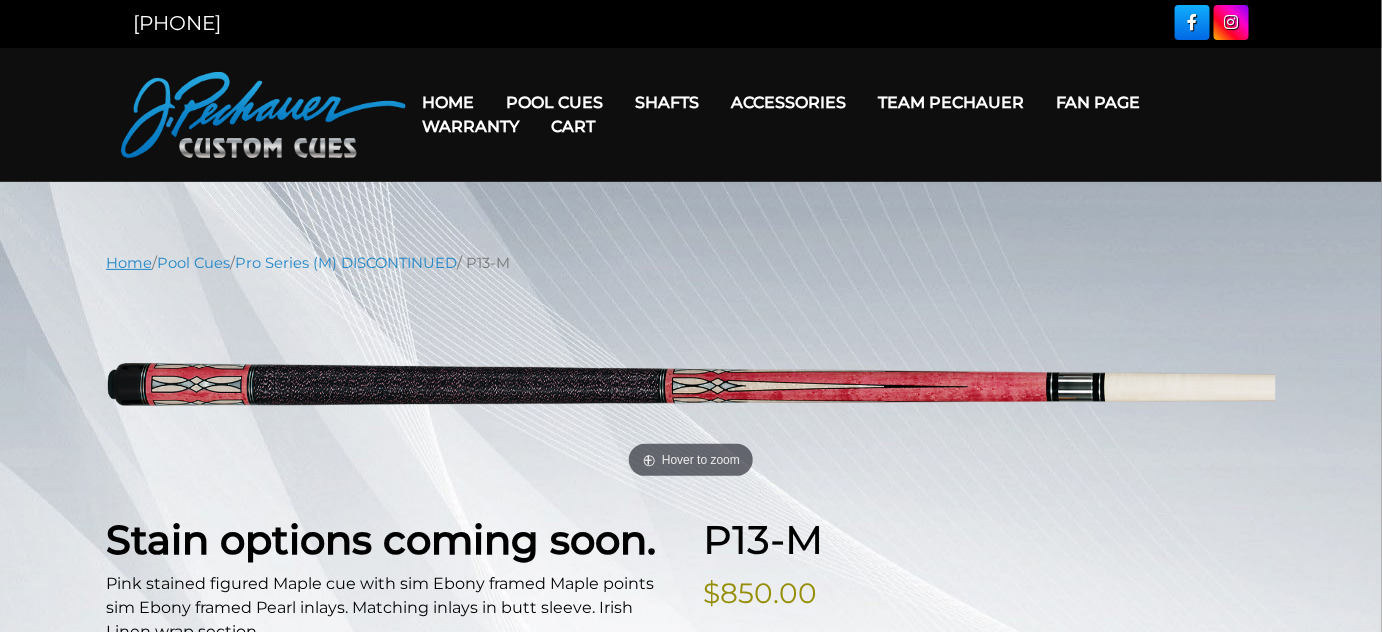 scroll, scrollTop: 0, scrollLeft: 0, axis: both 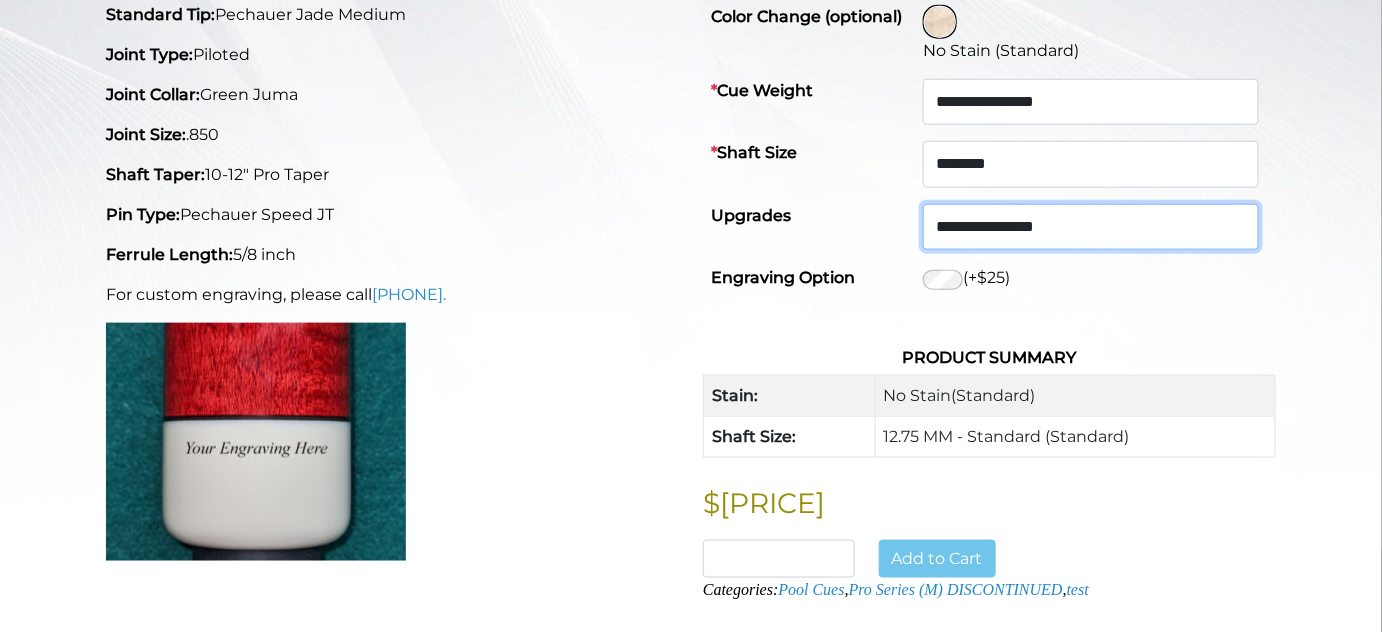 click on "**********" at bounding box center (1091, 102) 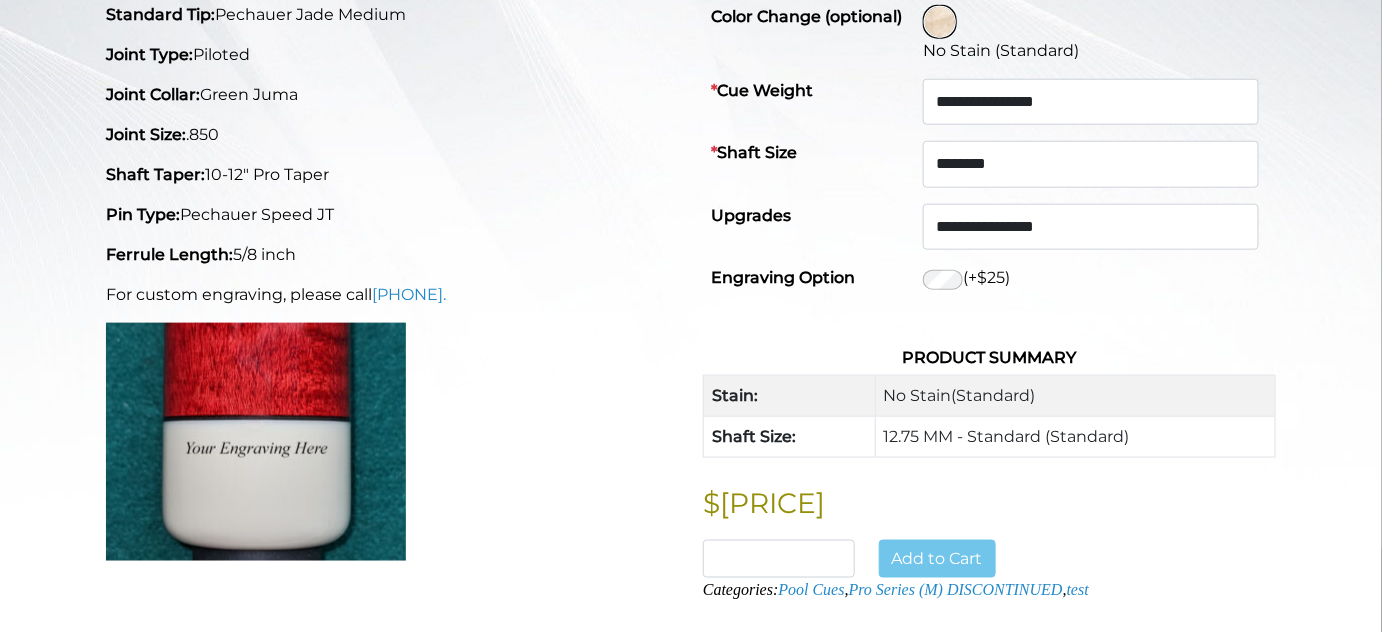 click on "Joint Type:  Piloted" at bounding box center (392, 55) 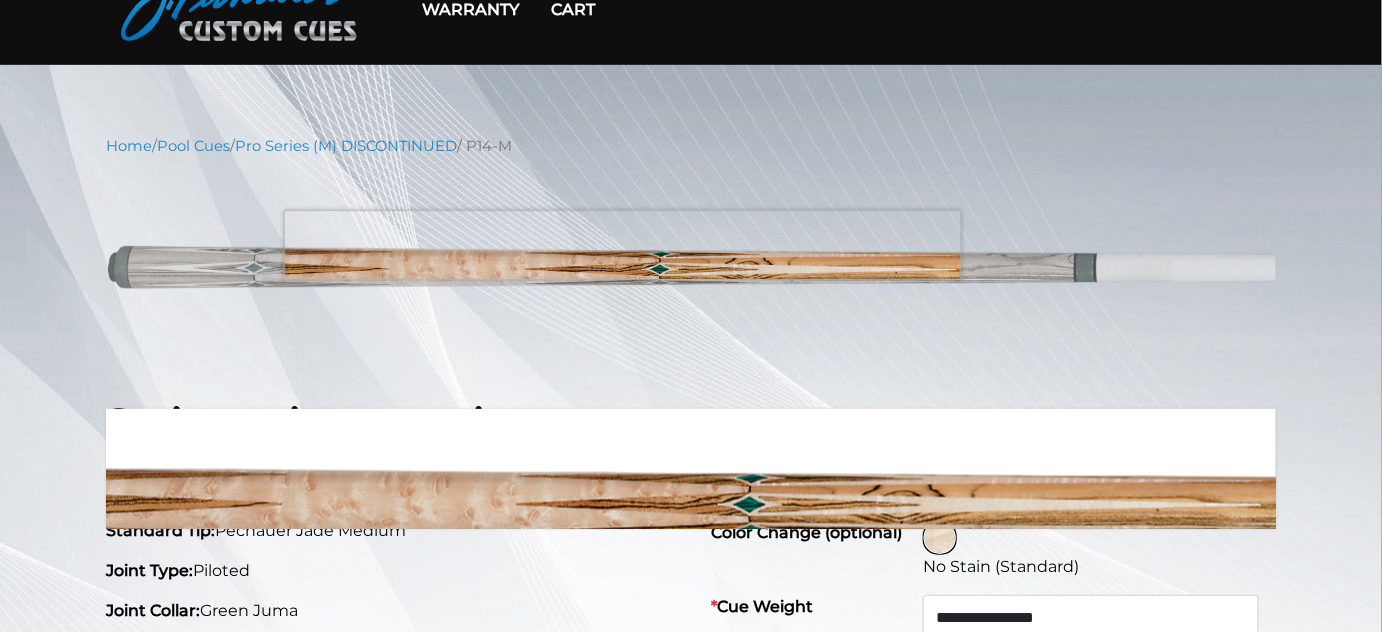 scroll, scrollTop: 0, scrollLeft: 0, axis: both 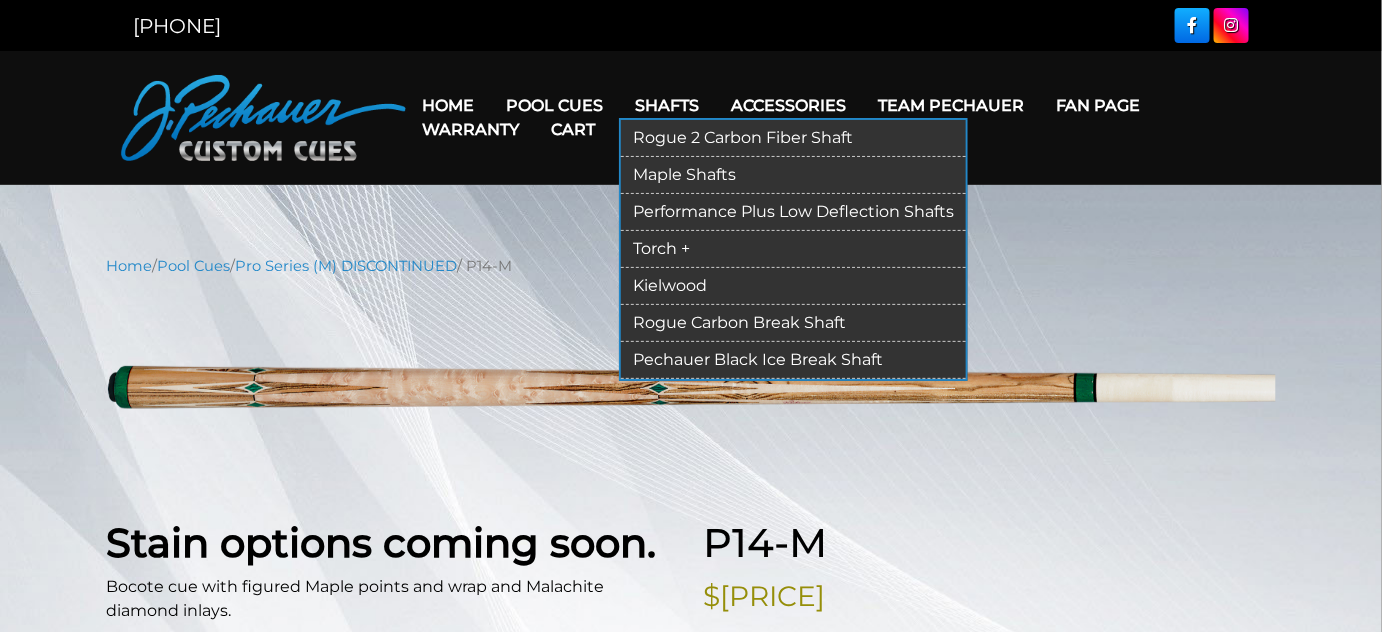 click on "Rogue 2 Carbon Fiber Shaft" at bounding box center (793, 138) 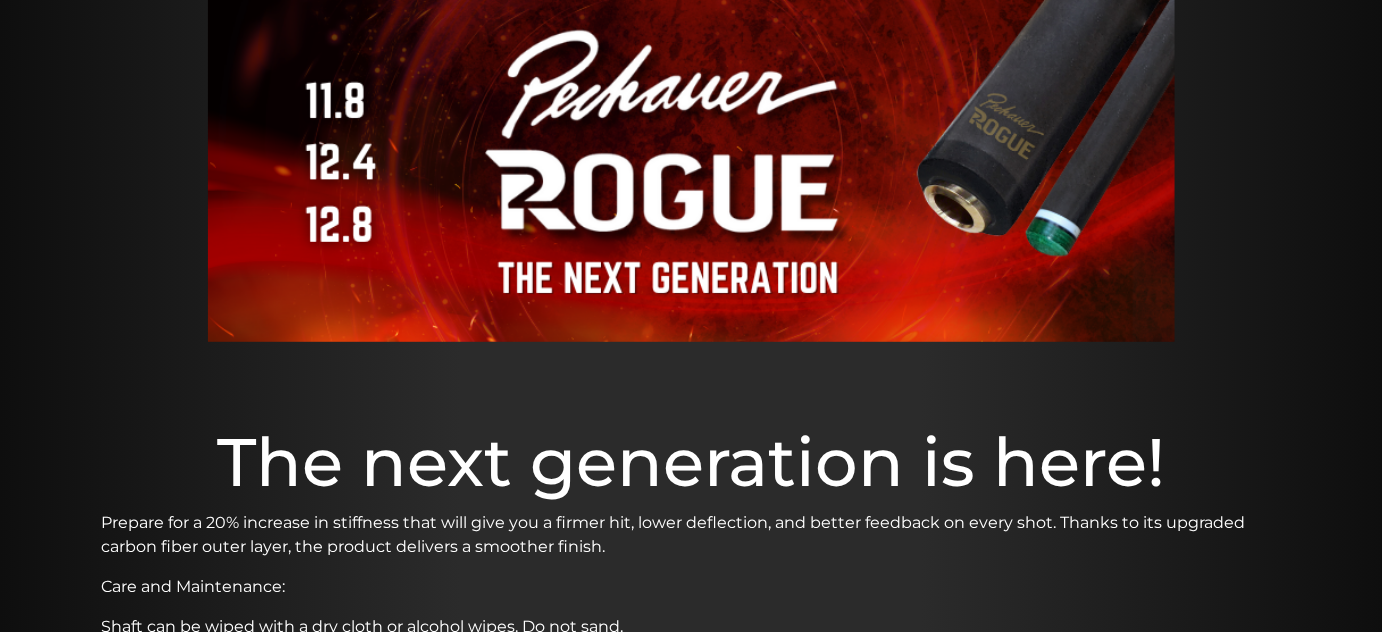scroll, scrollTop: 0, scrollLeft: 0, axis: both 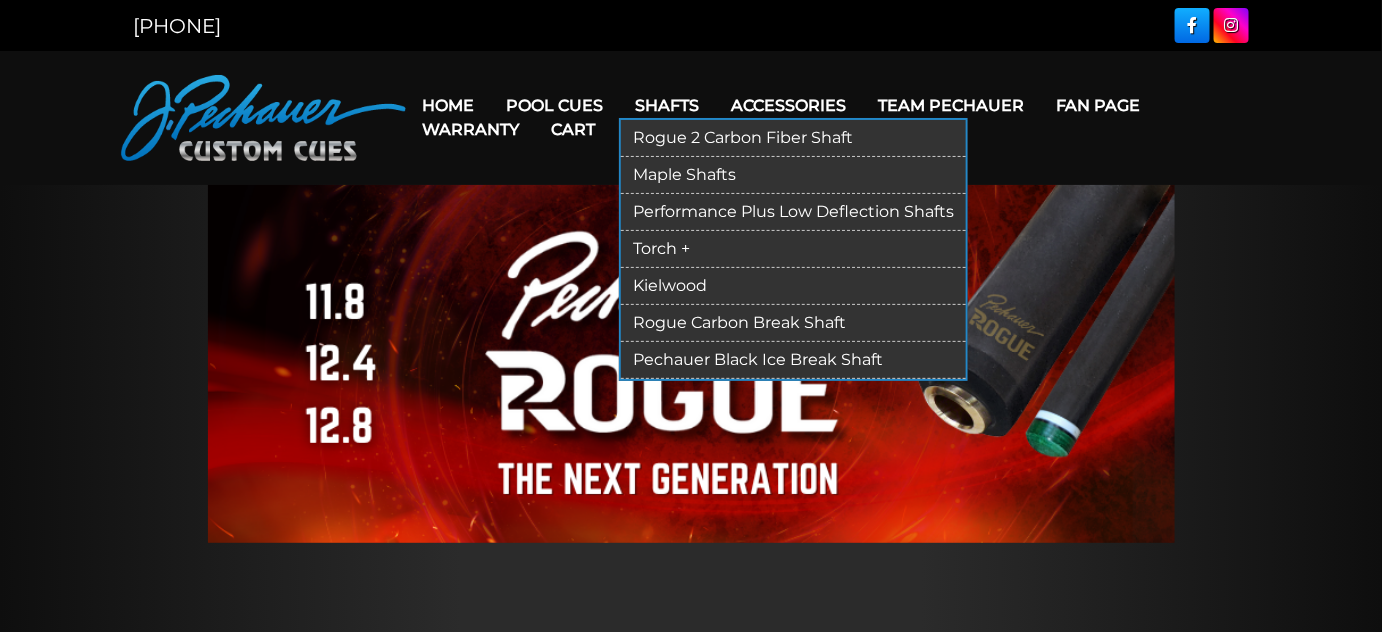 click on "Pechauer Black Ice Break Shaft" at bounding box center (793, 360) 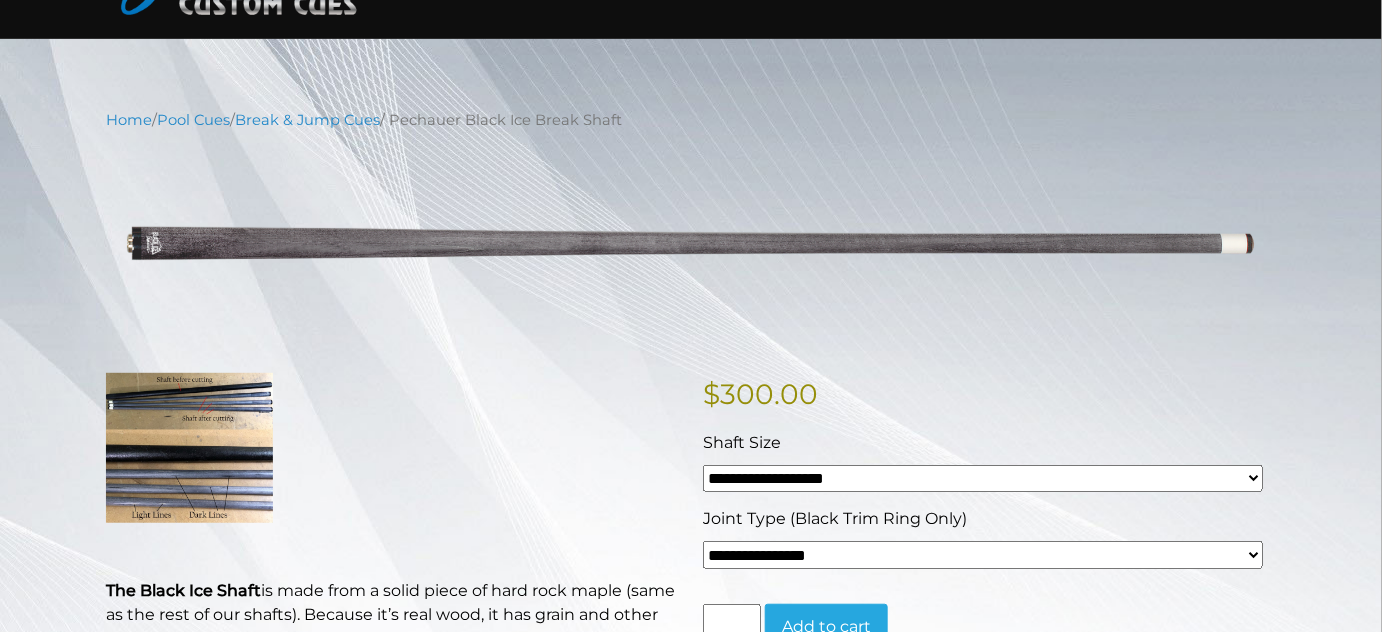 scroll, scrollTop: 0, scrollLeft: 0, axis: both 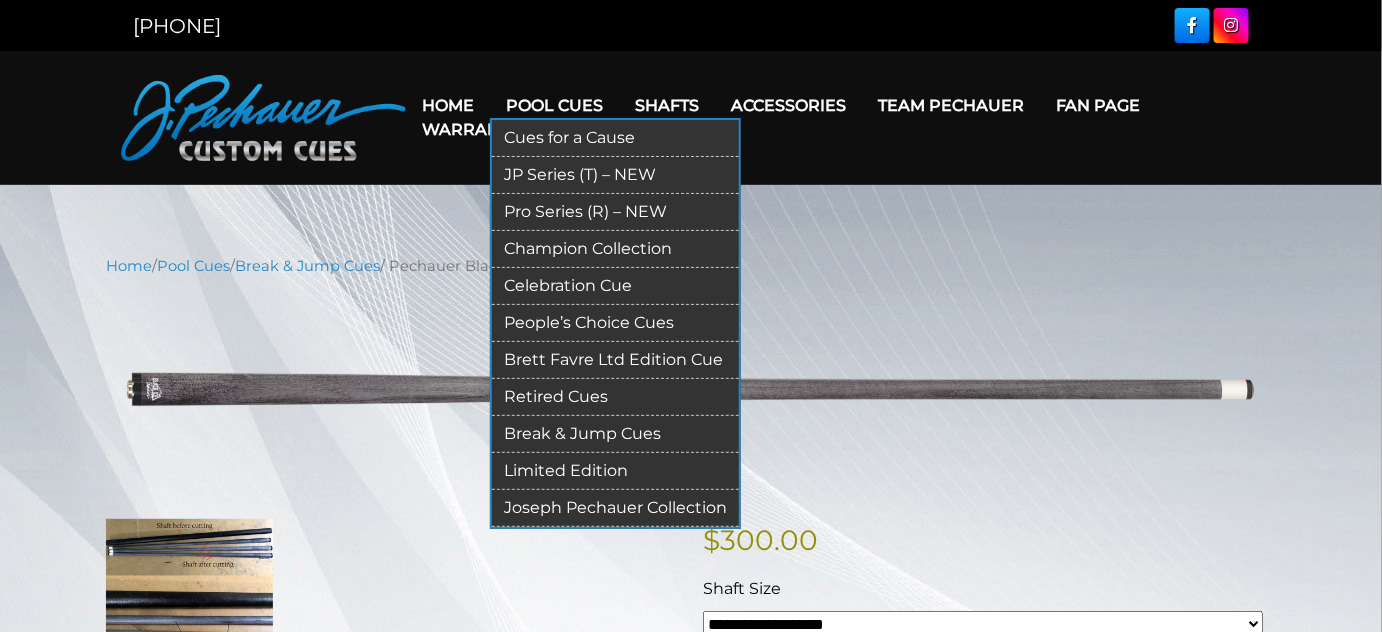 click on "Pro Series (R) – NEW" at bounding box center (615, 212) 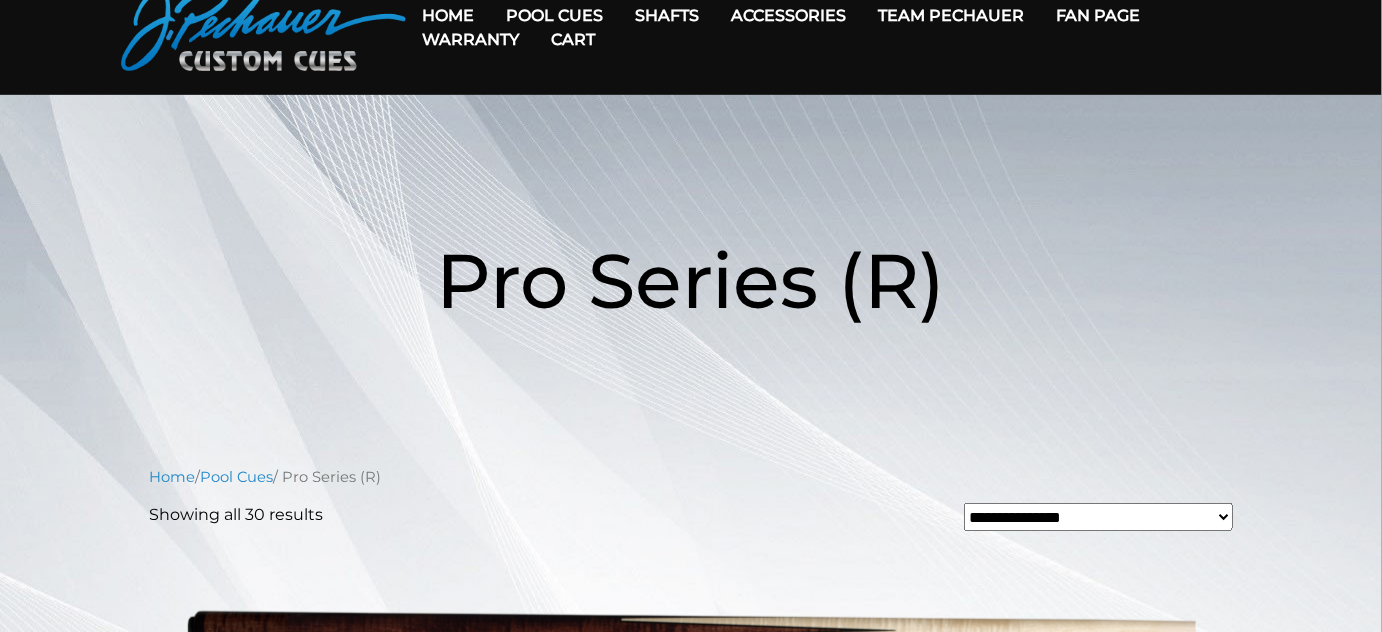 scroll, scrollTop: 0, scrollLeft: 0, axis: both 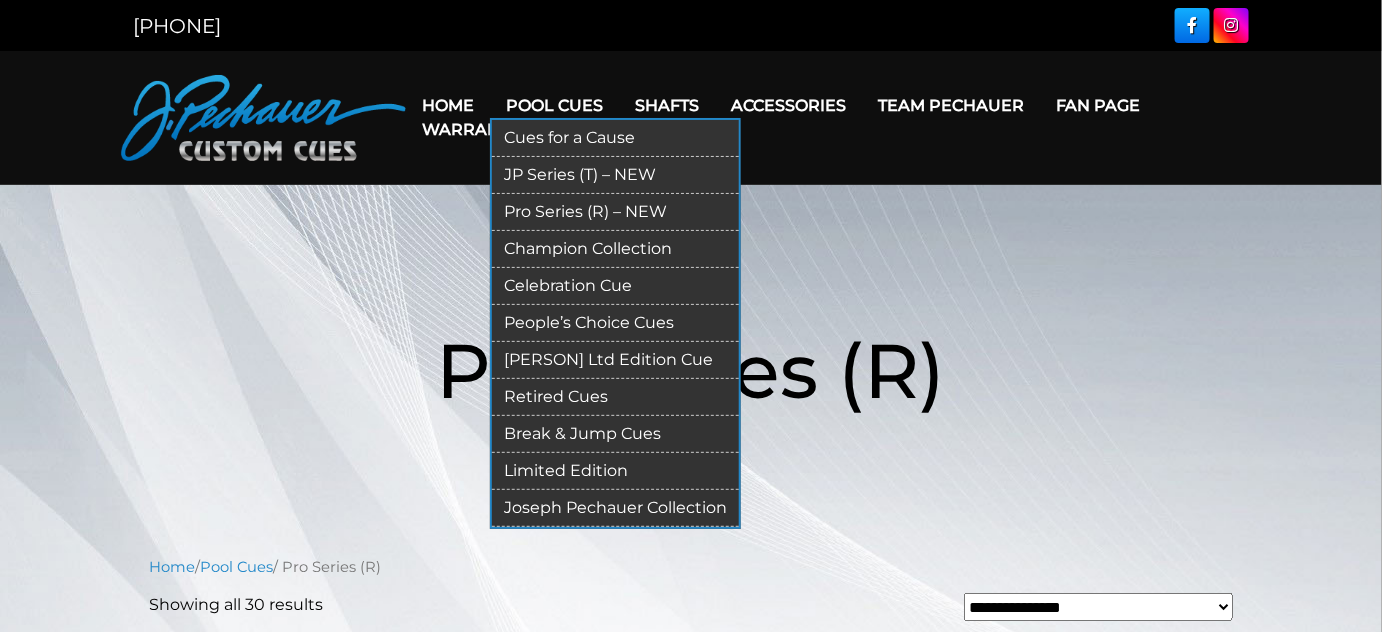 click on "JP Series (T) – NEW" at bounding box center [615, 175] 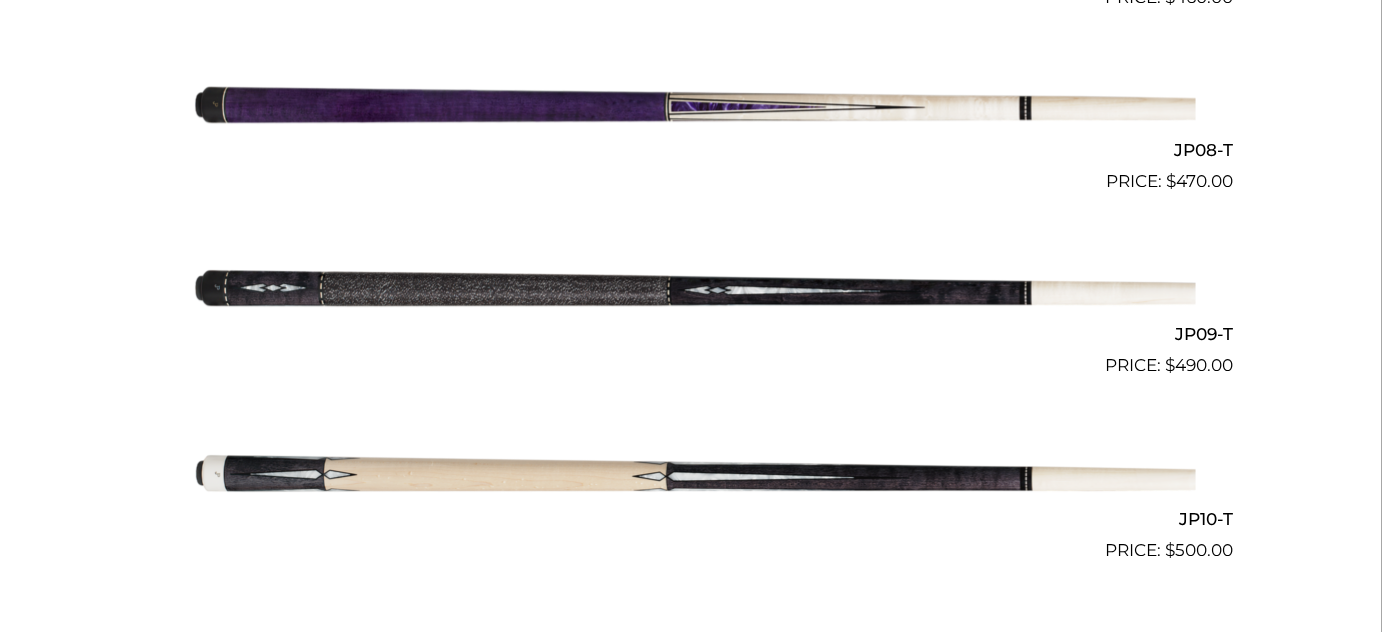 scroll, scrollTop: 1818, scrollLeft: 0, axis: vertical 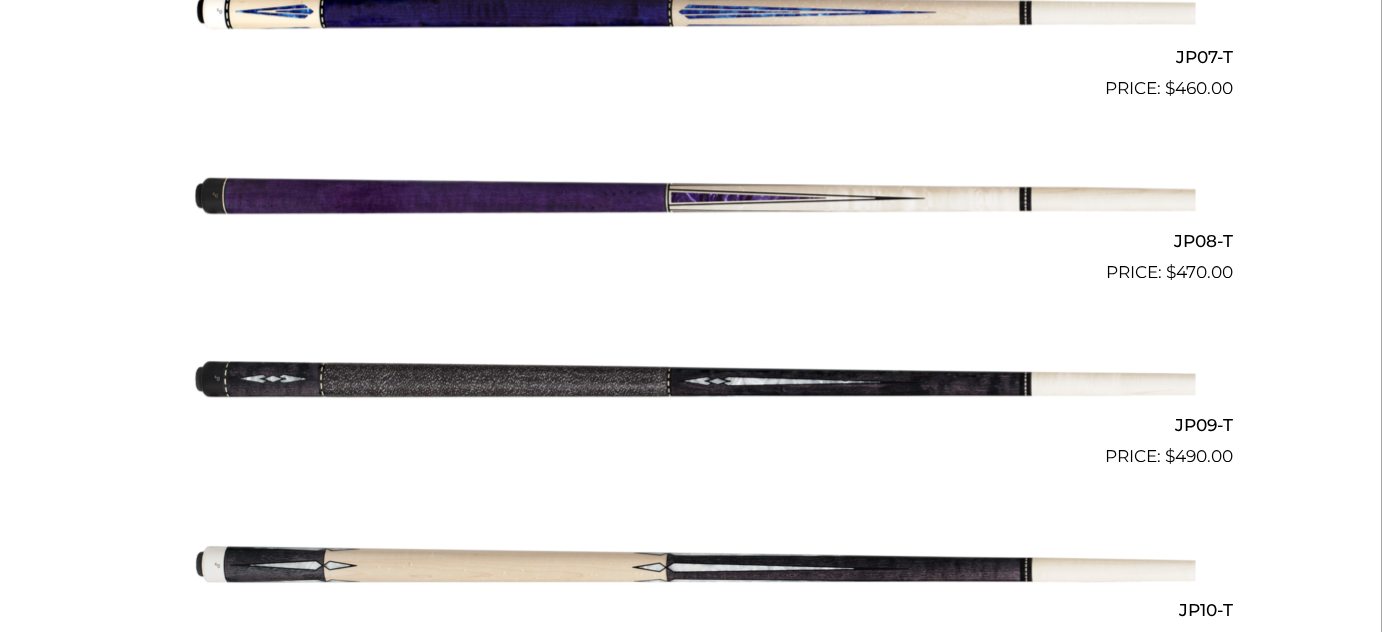 click at bounding box center [691, 378] 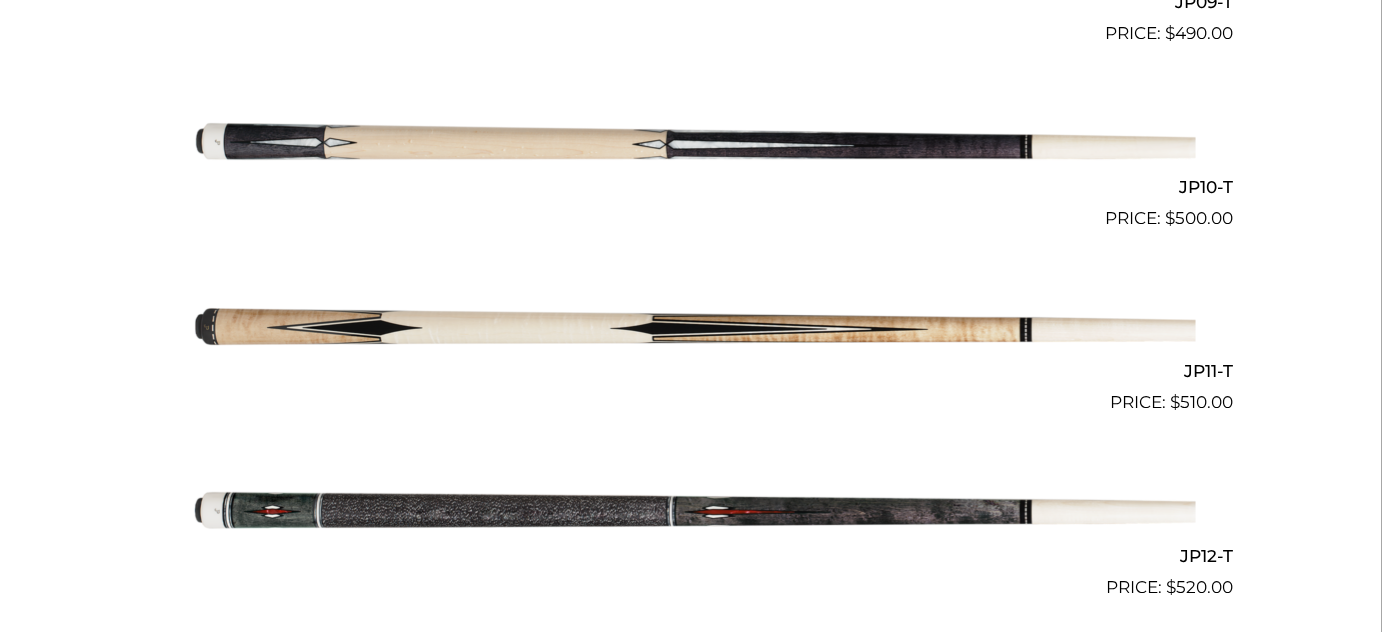 scroll, scrollTop: 2272, scrollLeft: 0, axis: vertical 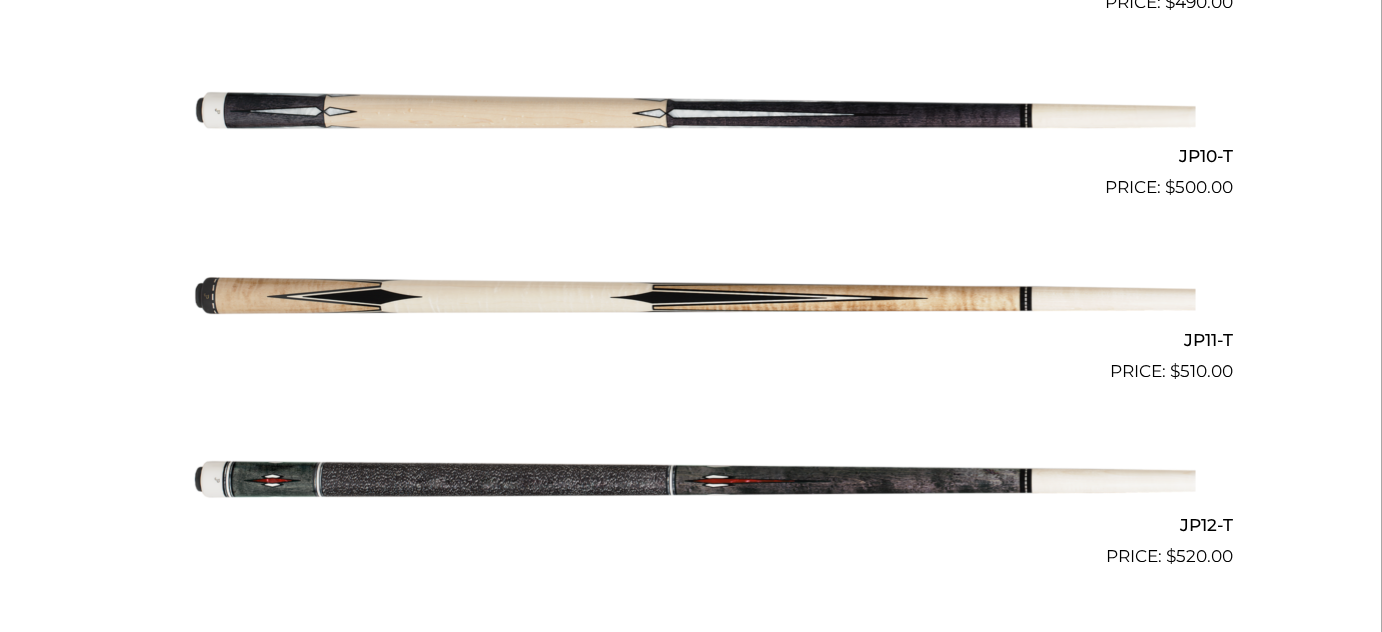 click at bounding box center [691, 477] 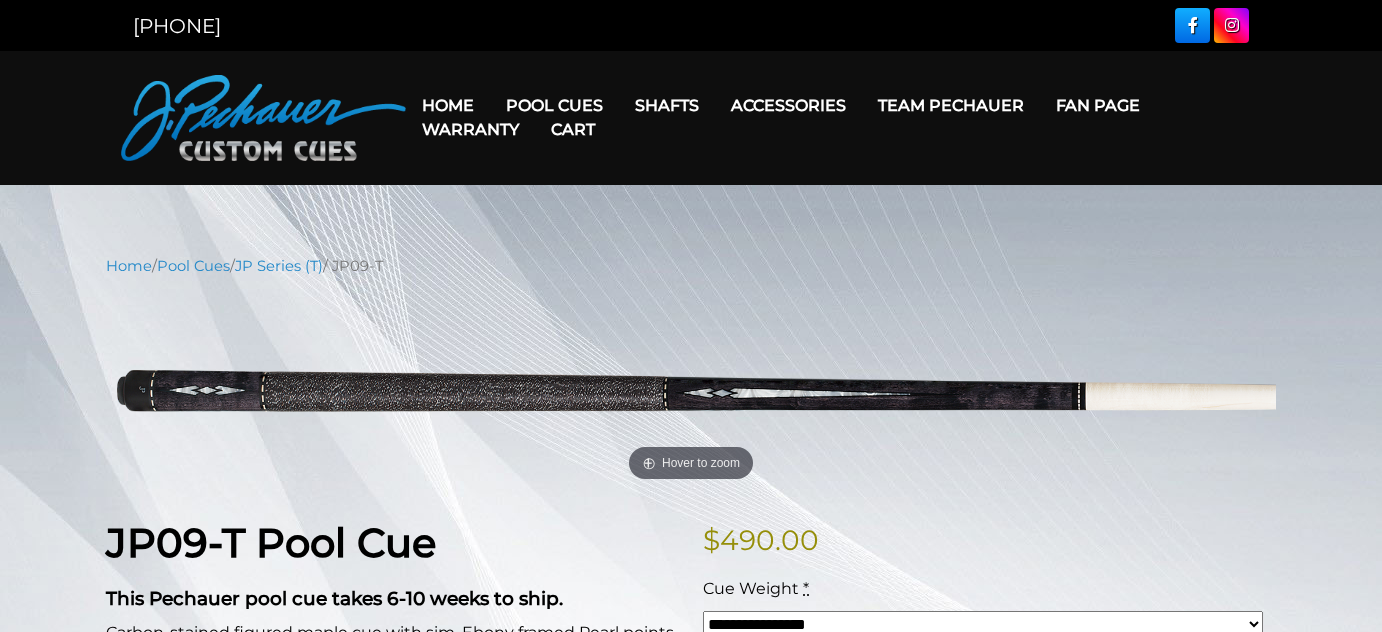 scroll, scrollTop: 0, scrollLeft: 0, axis: both 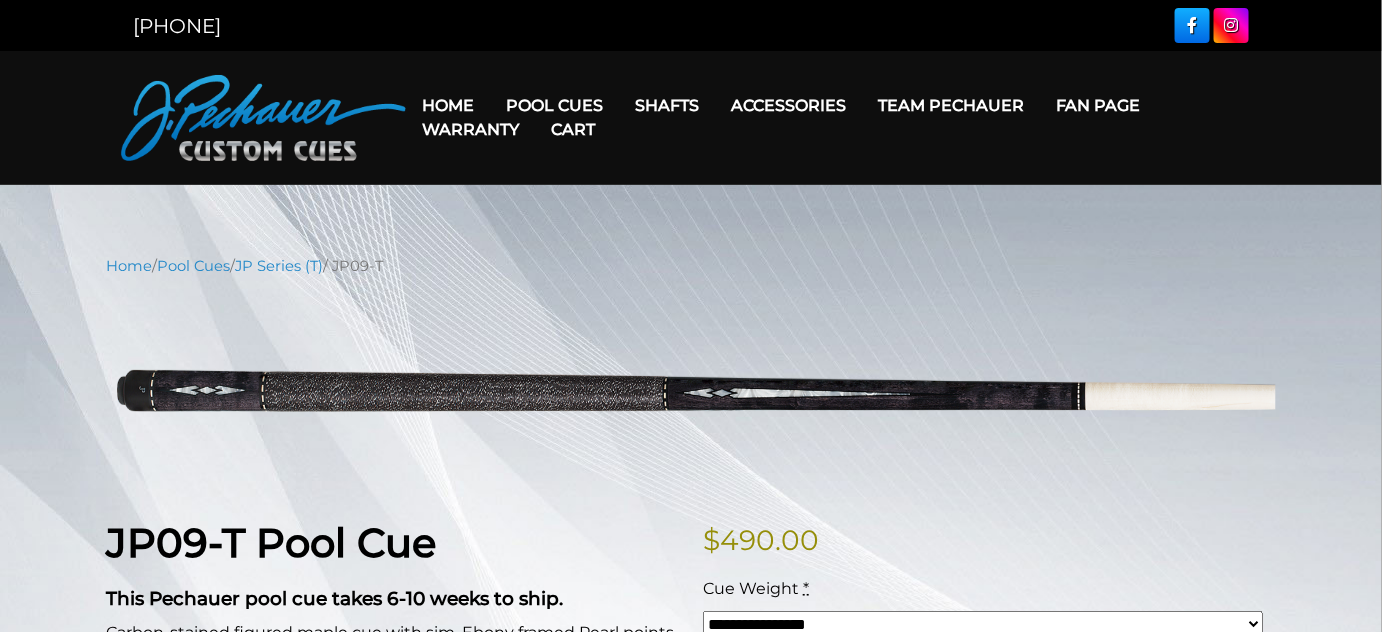 click on "**********" at bounding box center [691, 1091] 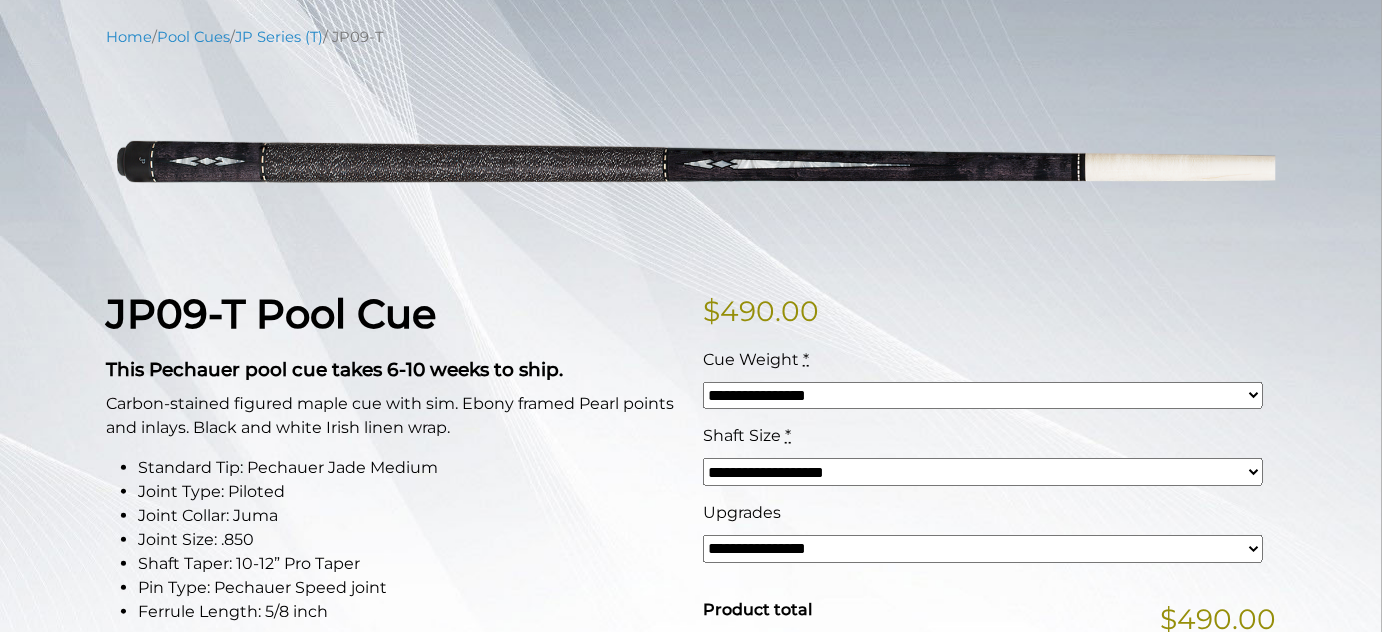 scroll, scrollTop: 272, scrollLeft: 0, axis: vertical 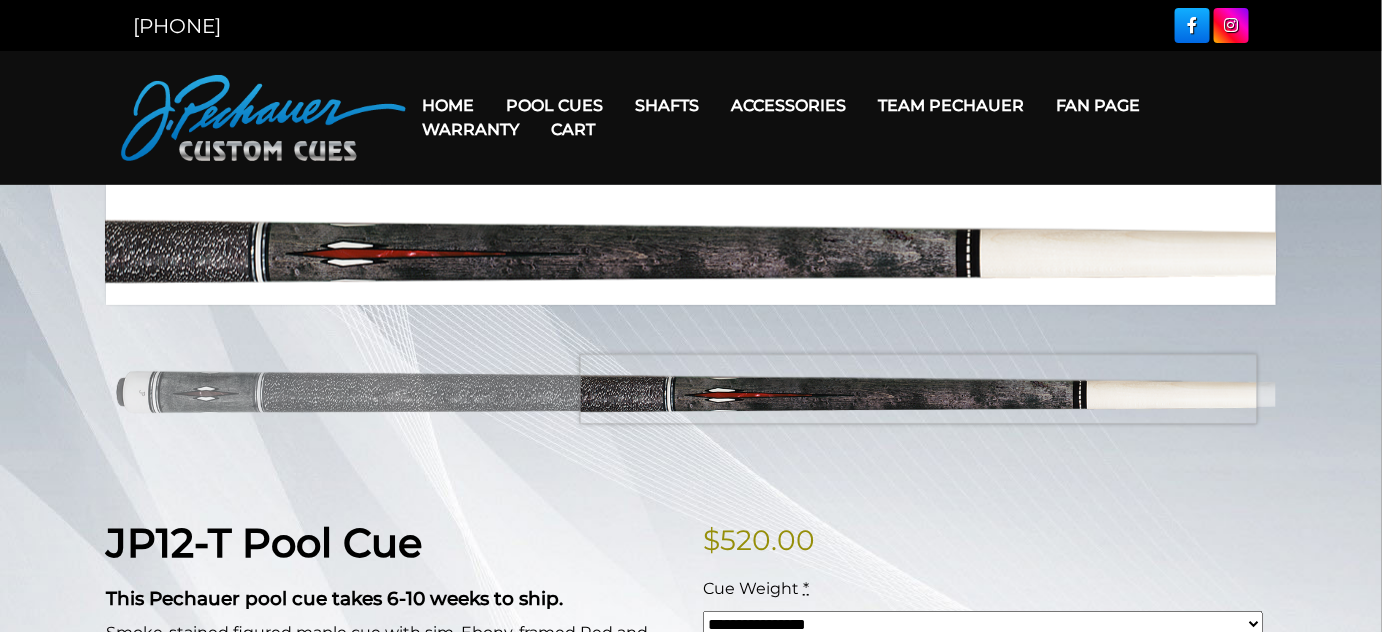 click at bounding box center [691, 389] 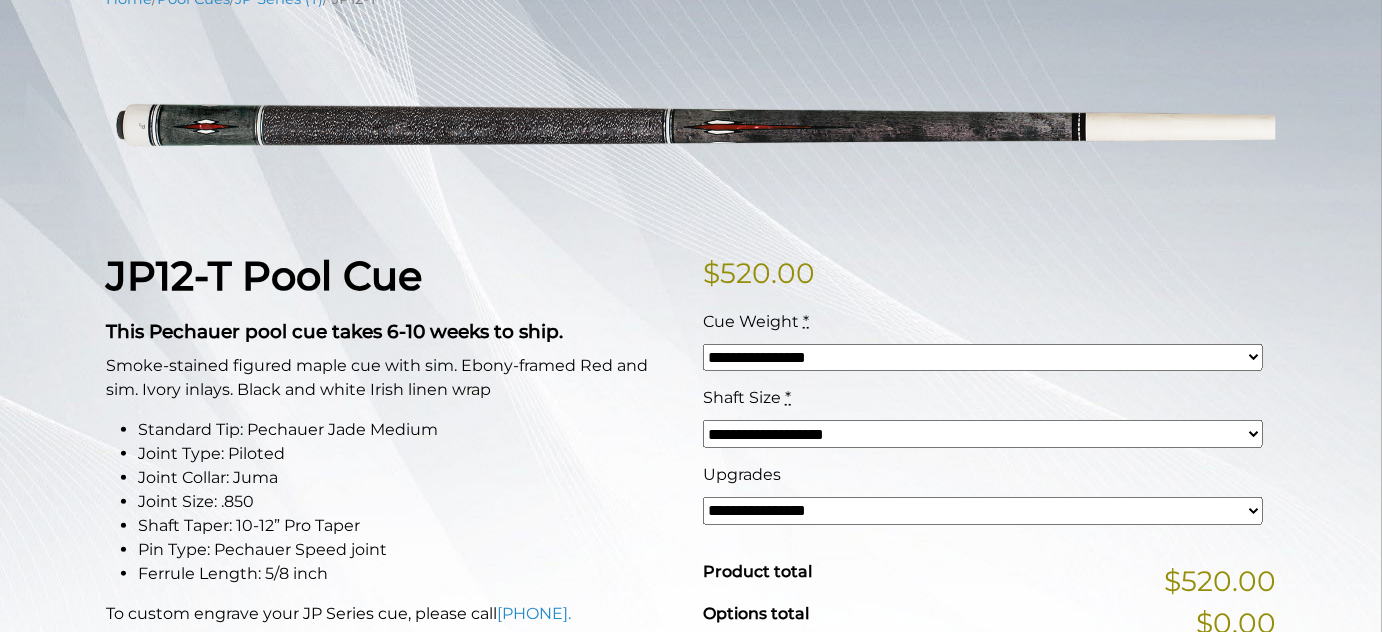 scroll, scrollTop: 272, scrollLeft: 0, axis: vertical 